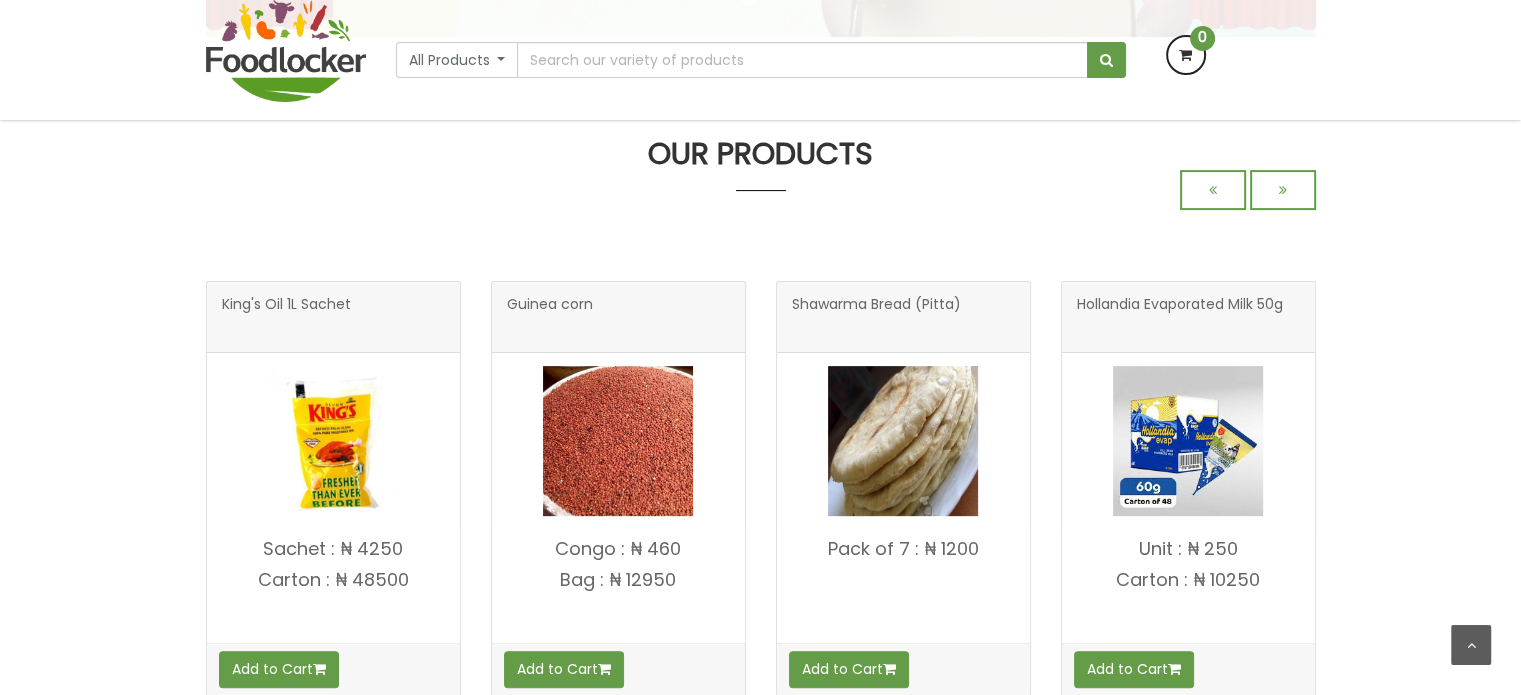 scroll, scrollTop: 800, scrollLeft: 0, axis: vertical 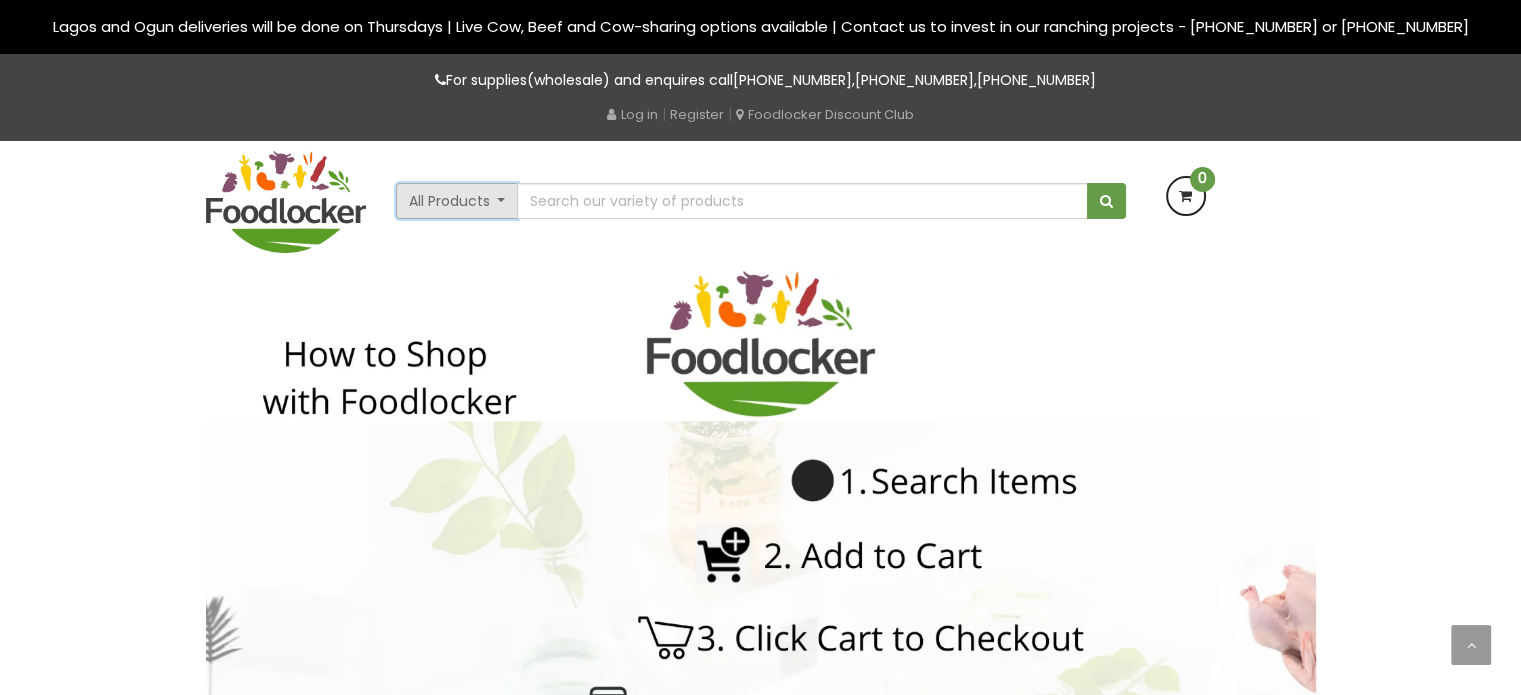 click on "All Products" at bounding box center (457, 201) 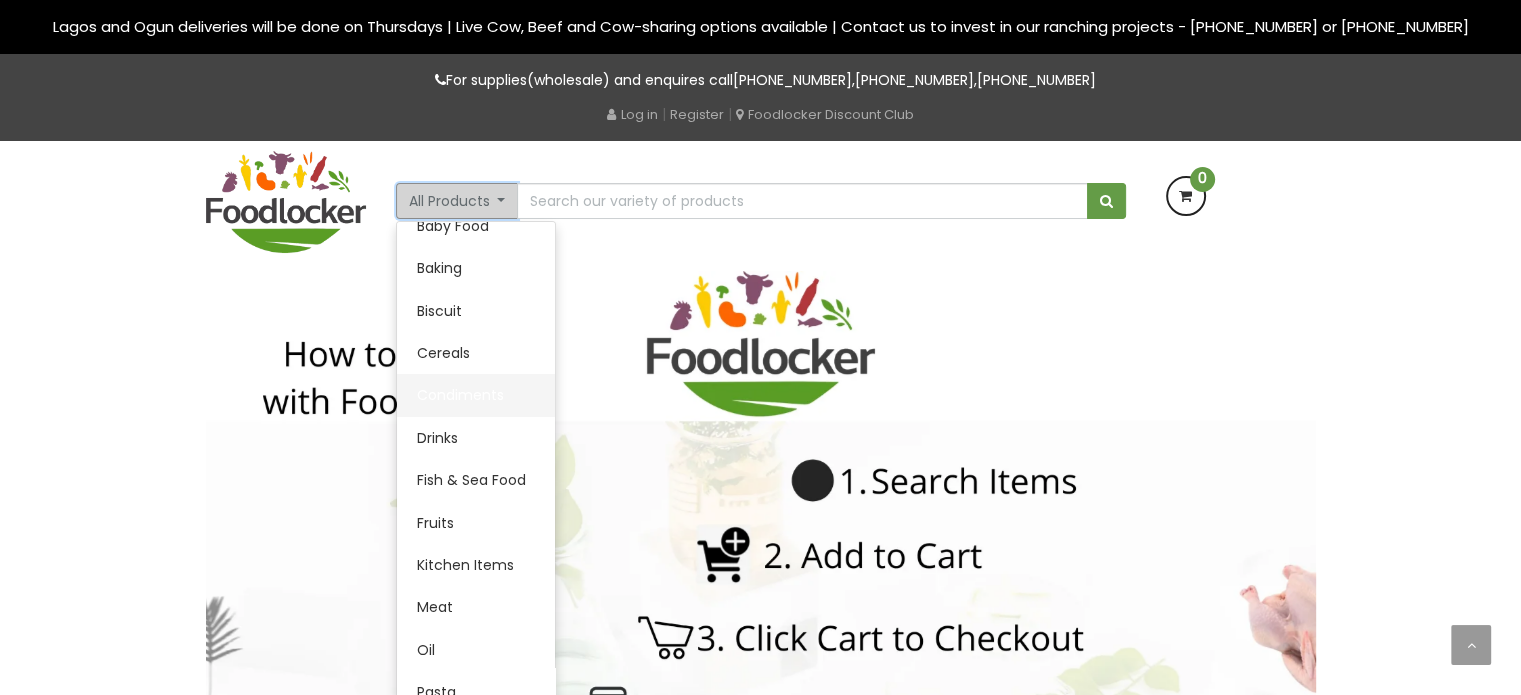 scroll, scrollTop: 100, scrollLeft: 0, axis: vertical 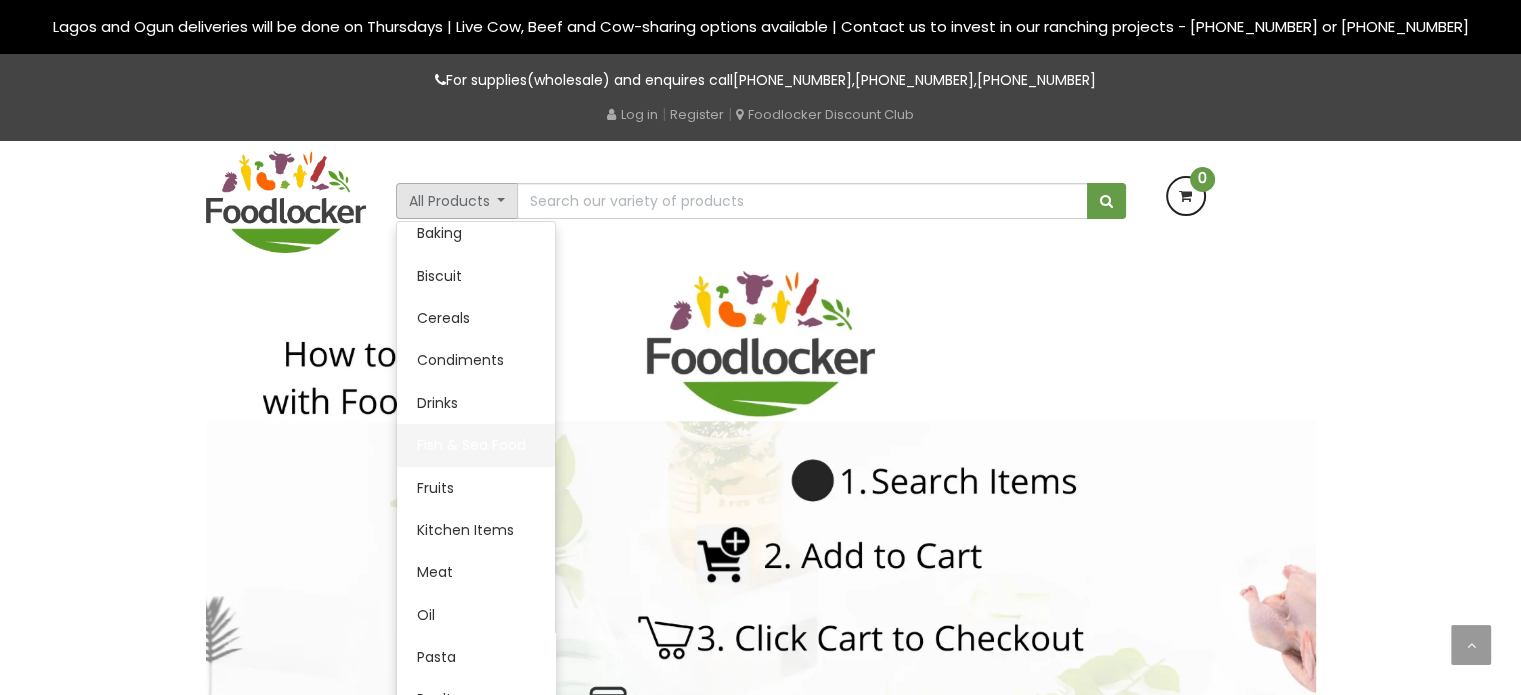 click on "Fish & Sea Food" at bounding box center [476, 445] 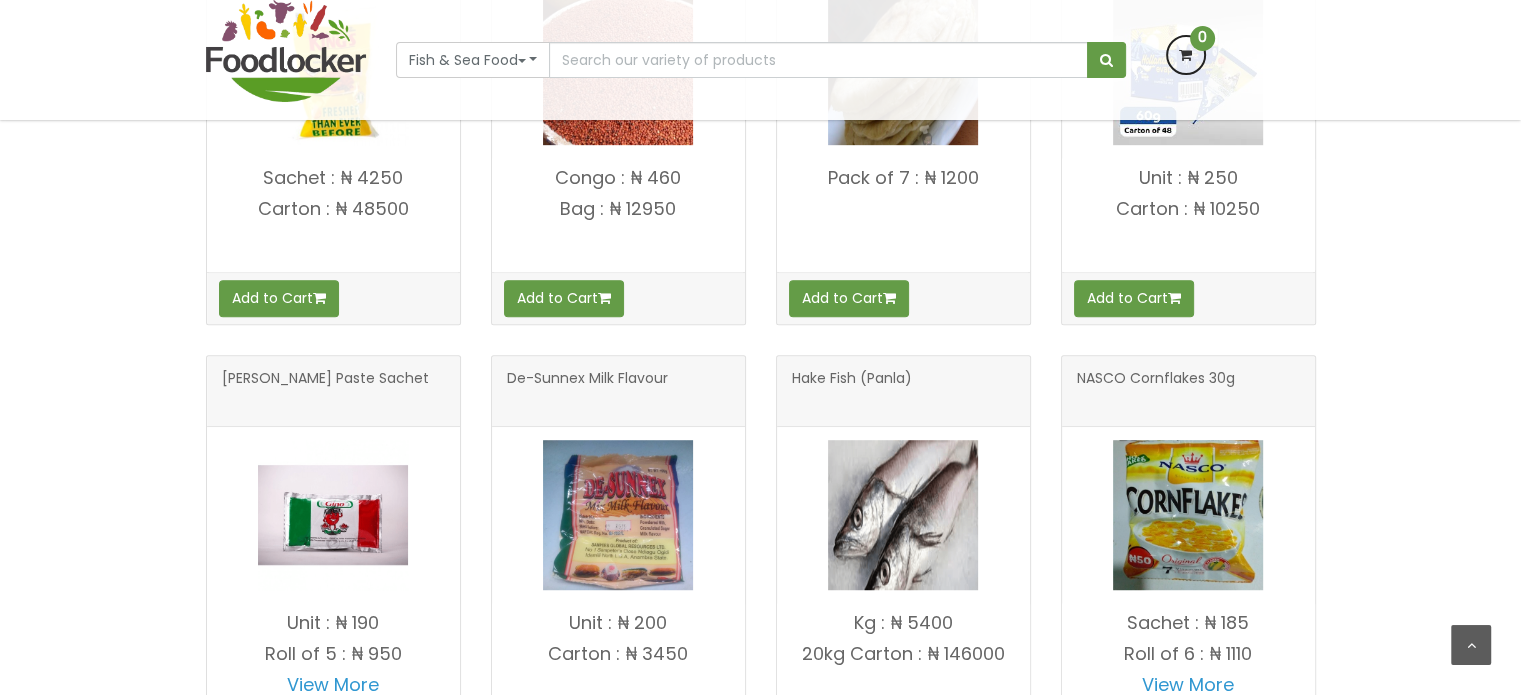 scroll, scrollTop: 941, scrollLeft: 0, axis: vertical 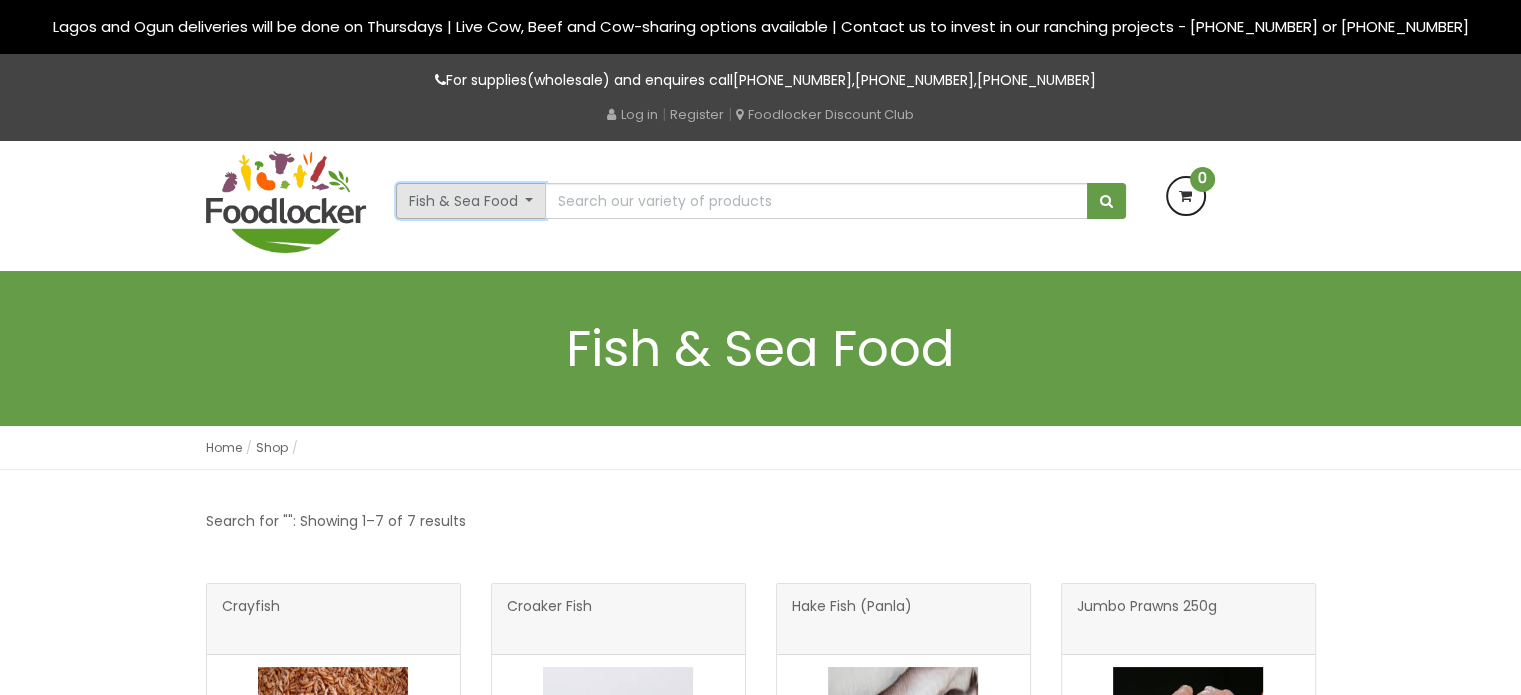 click on "Fish & Sea Food" at bounding box center [471, 201] 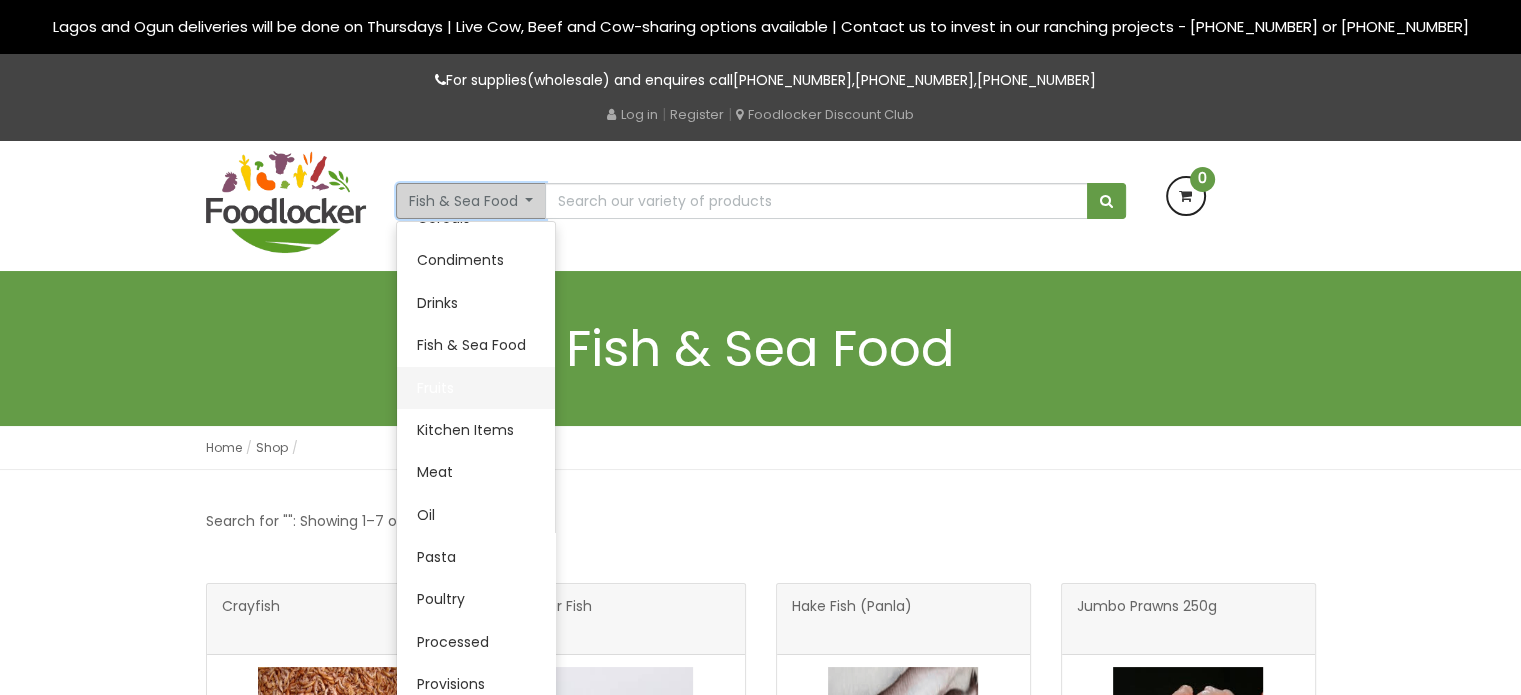 scroll, scrollTop: 300, scrollLeft: 0, axis: vertical 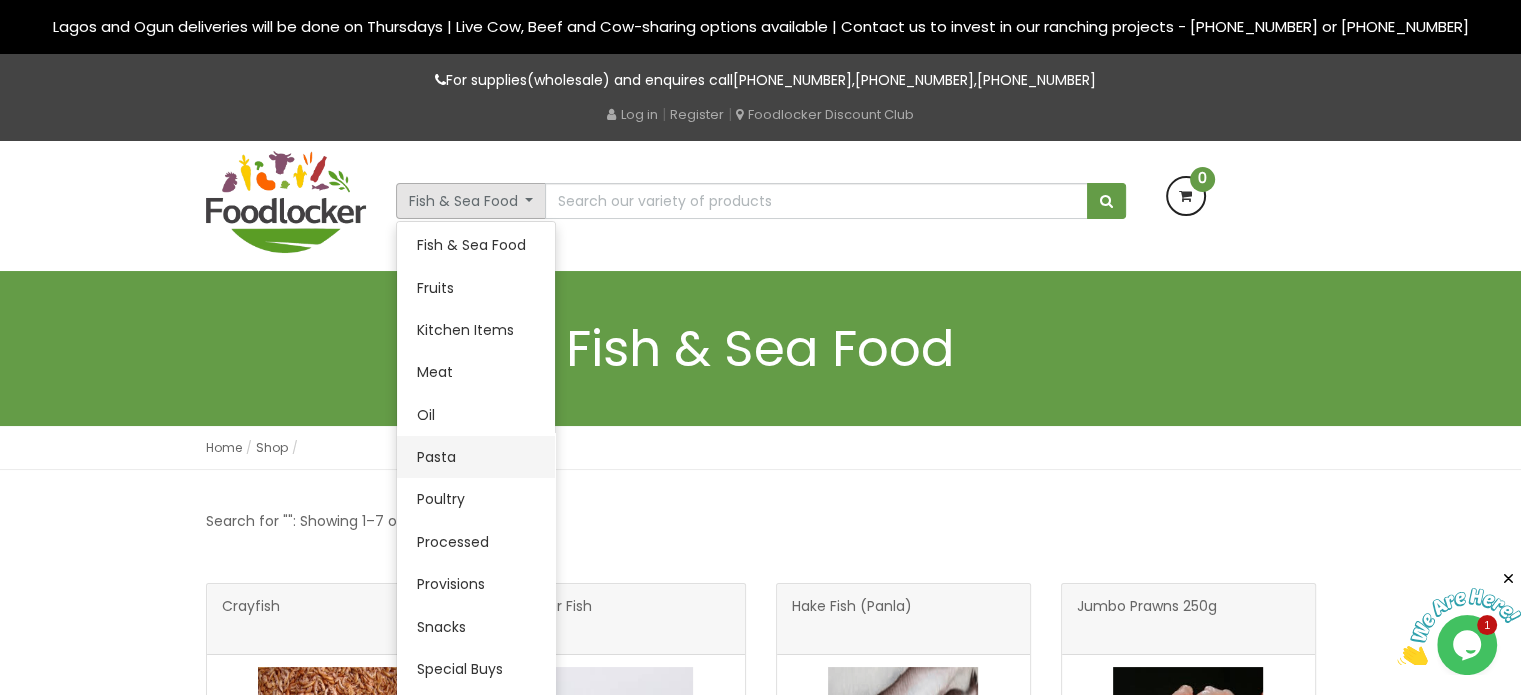 click on "Pasta" at bounding box center (476, 457) 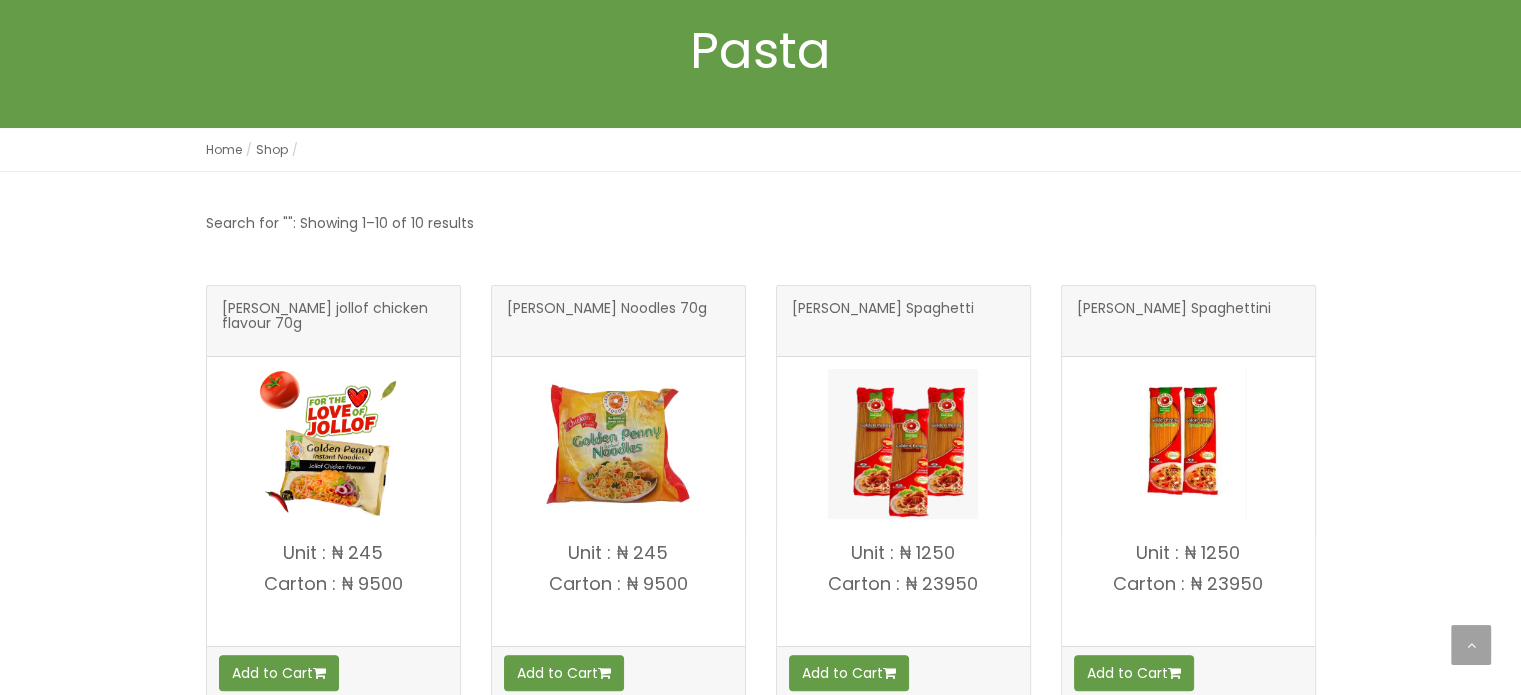 scroll, scrollTop: 0, scrollLeft: 0, axis: both 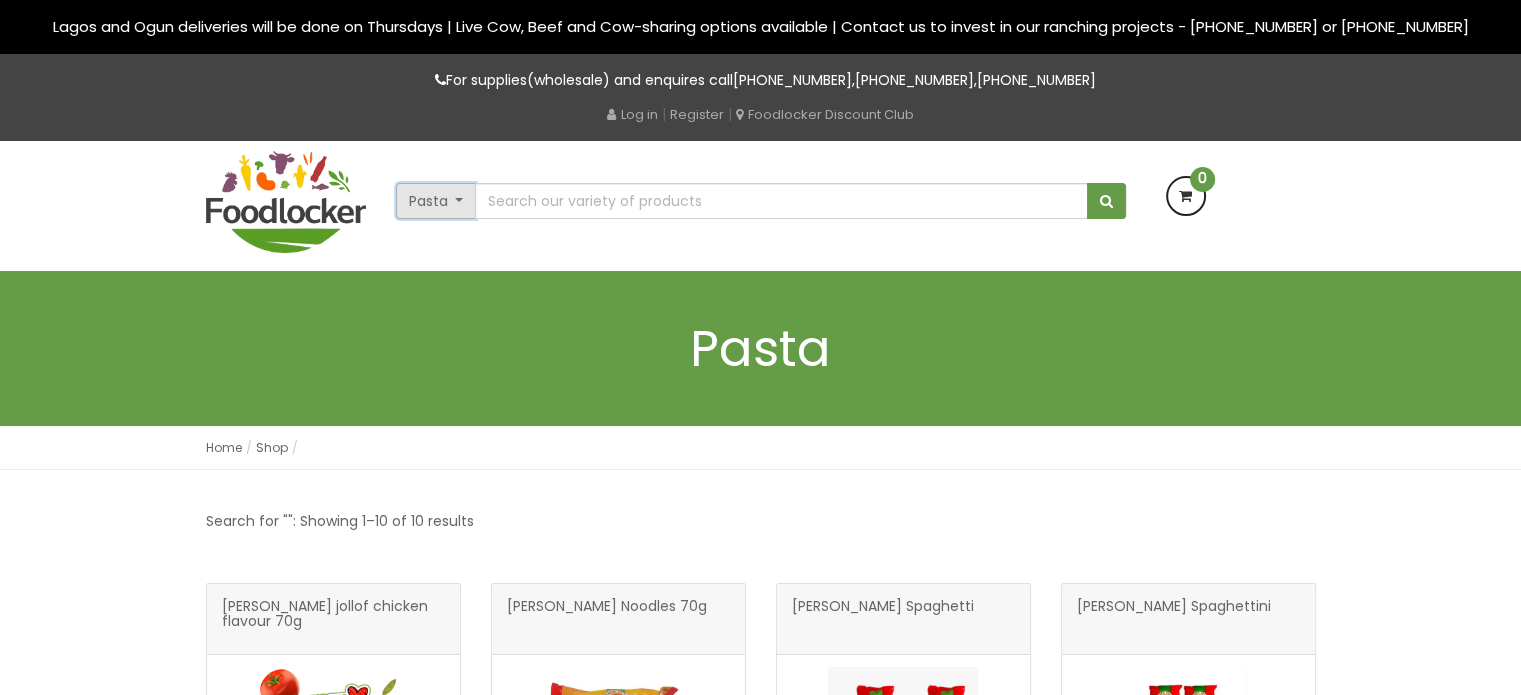 click on "Pasta" at bounding box center [436, 201] 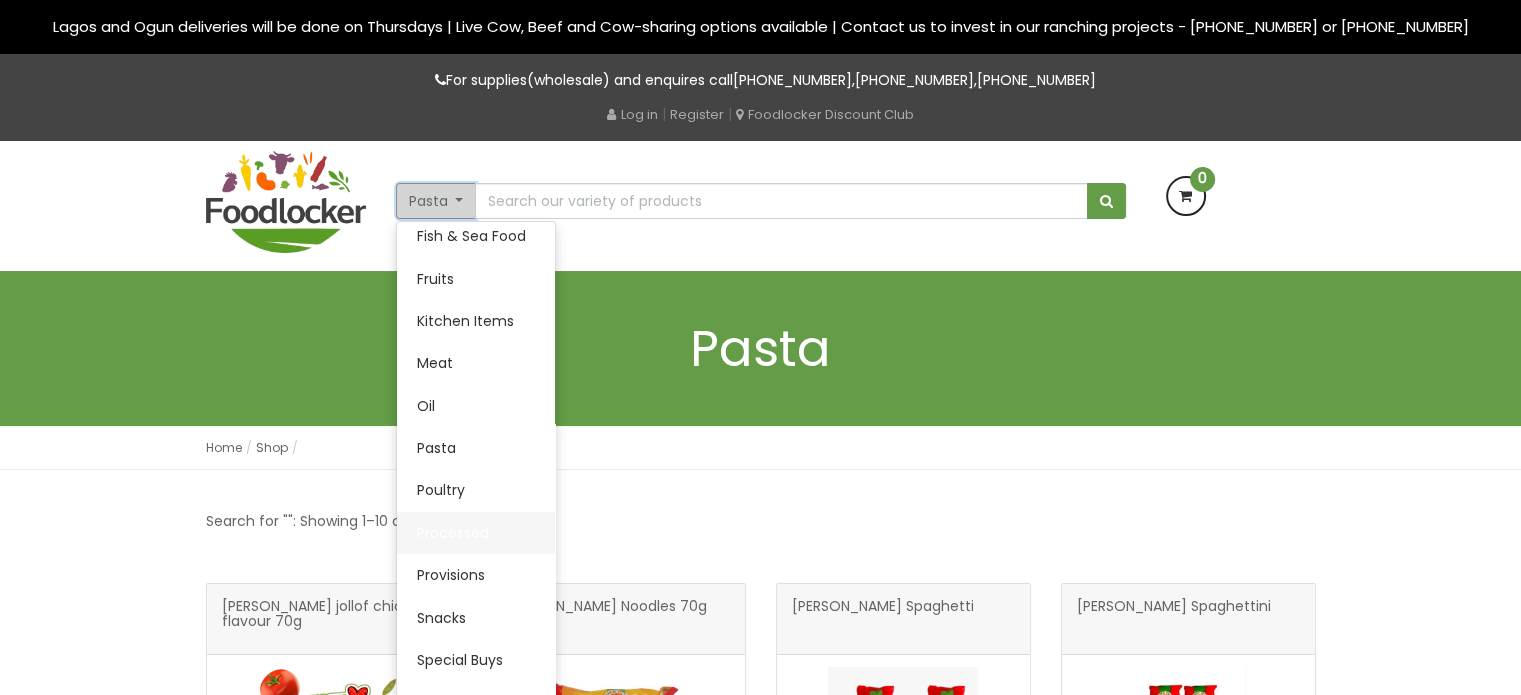 scroll, scrollTop: 441, scrollLeft: 0, axis: vertical 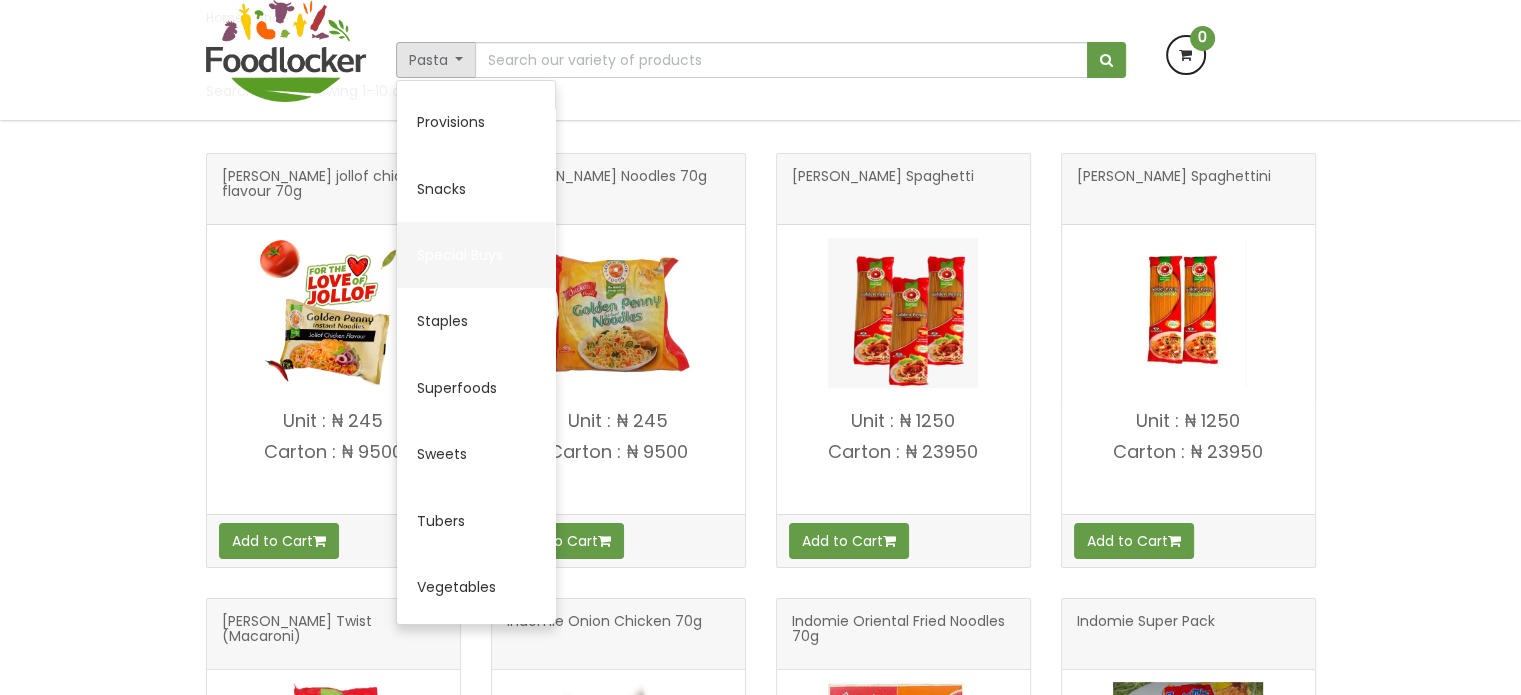 click on "Special Buys" at bounding box center (476, 255) 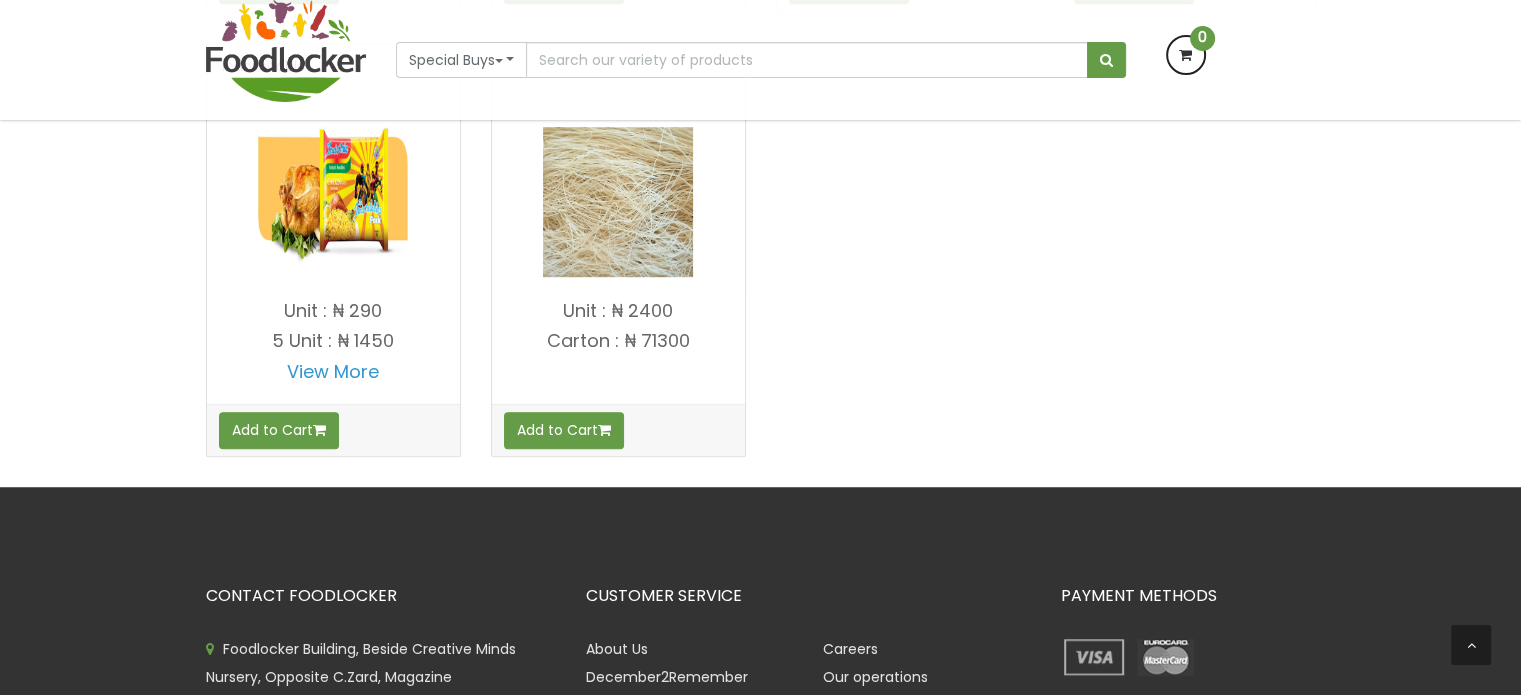 scroll, scrollTop: 1650, scrollLeft: 0, axis: vertical 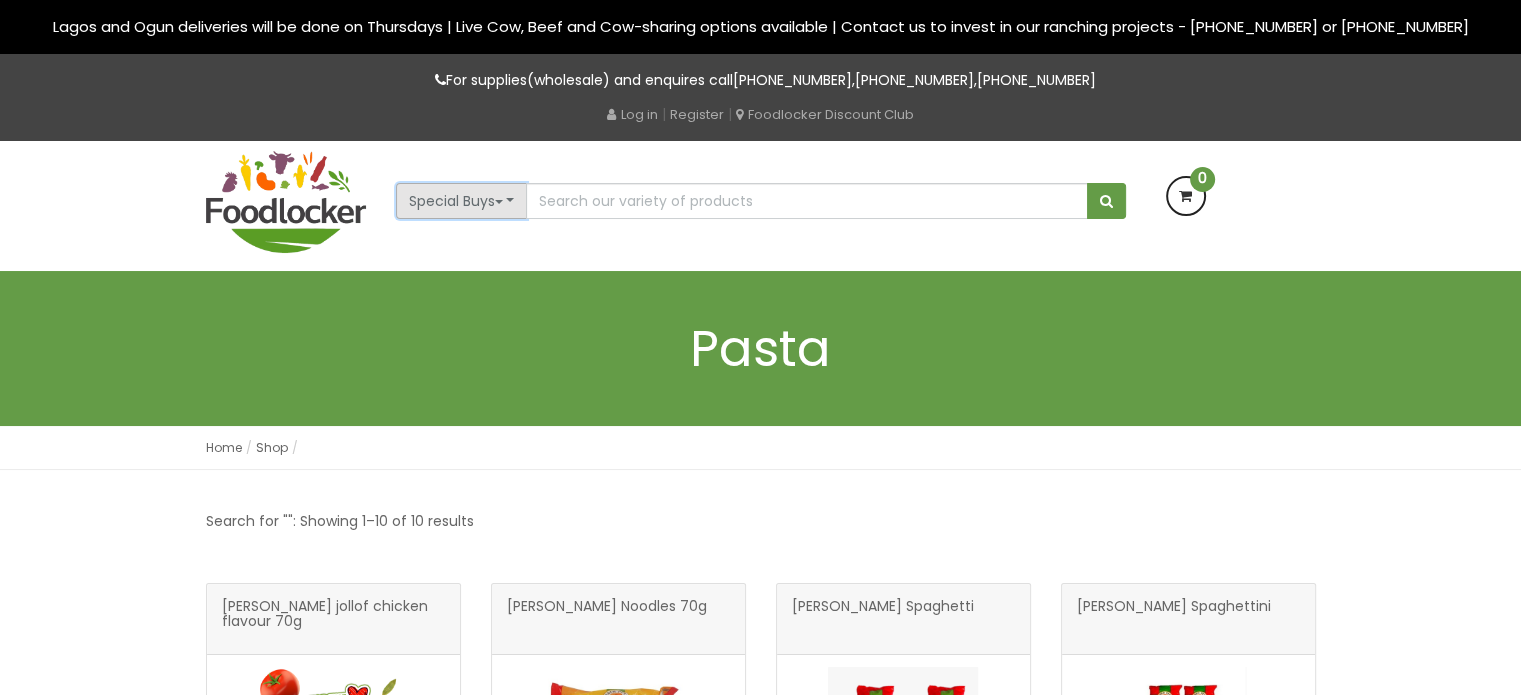 click on "Special Buys" at bounding box center [462, 201] 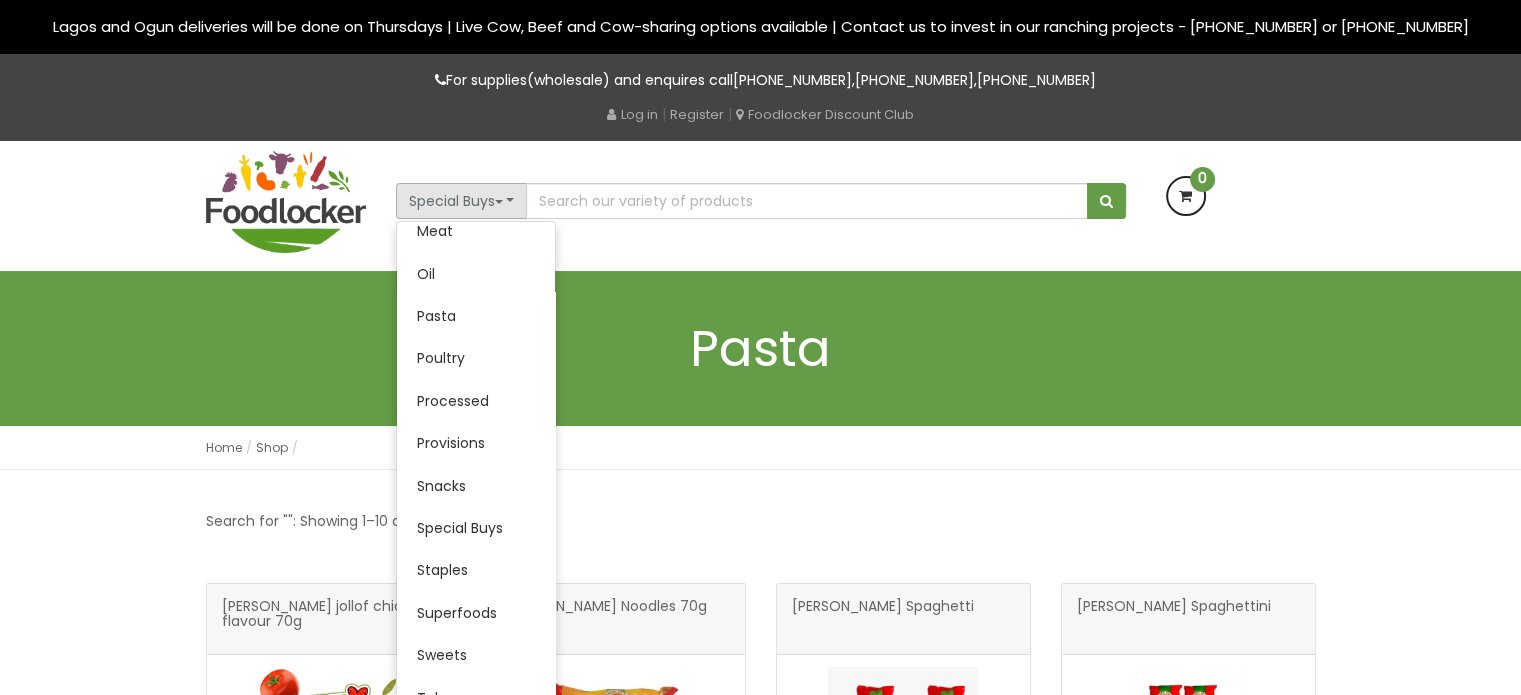 click on "Pasta" at bounding box center (761, 348) 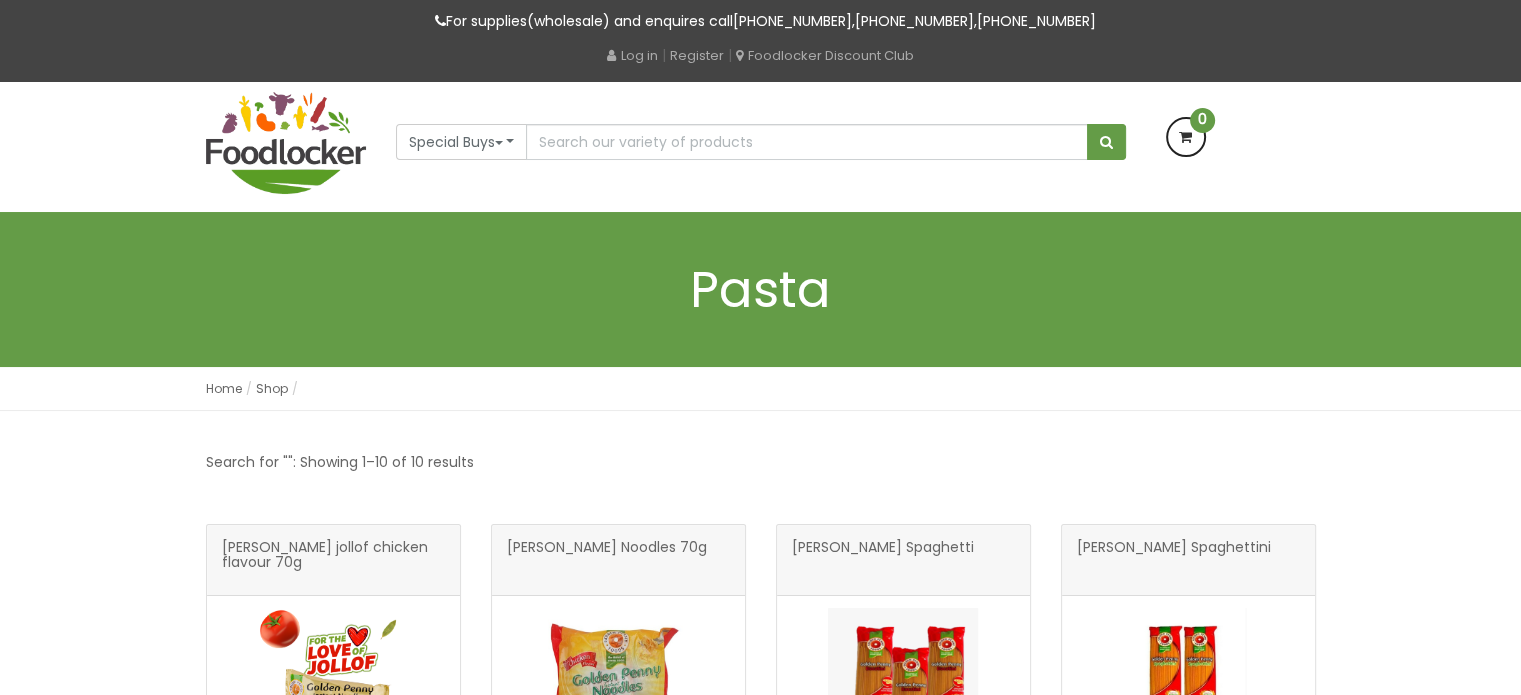 scroll, scrollTop: 0, scrollLeft: 0, axis: both 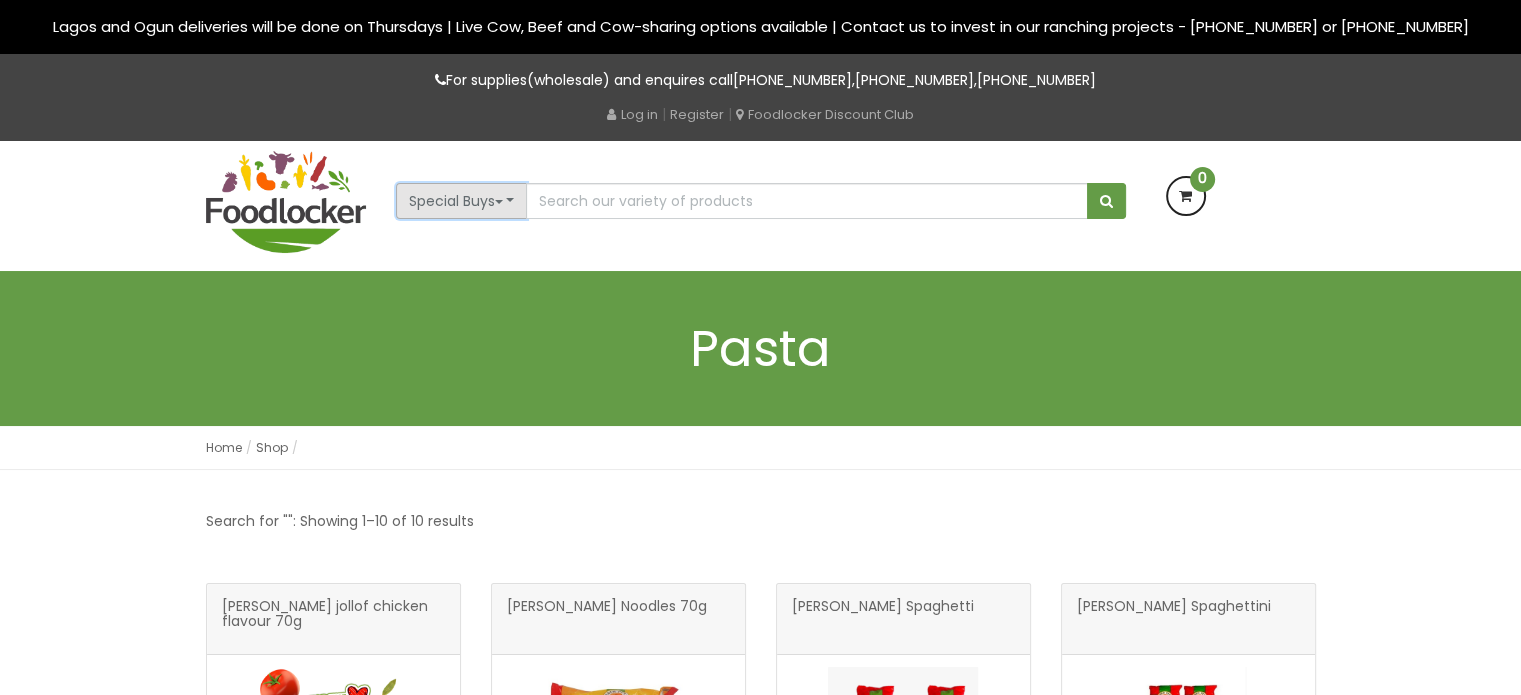click on "Special Buys" at bounding box center (462, 201) 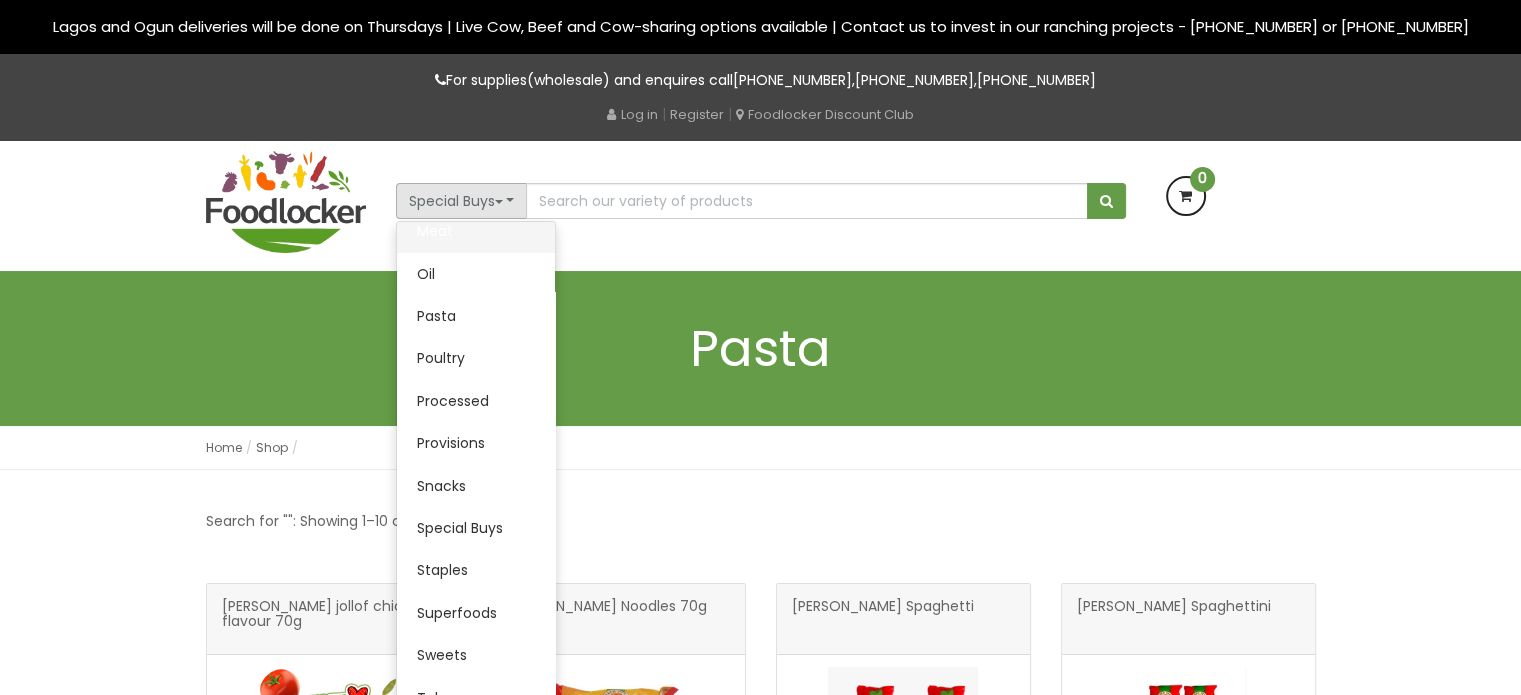 click on "Meat" at bounding box center (476, 231) 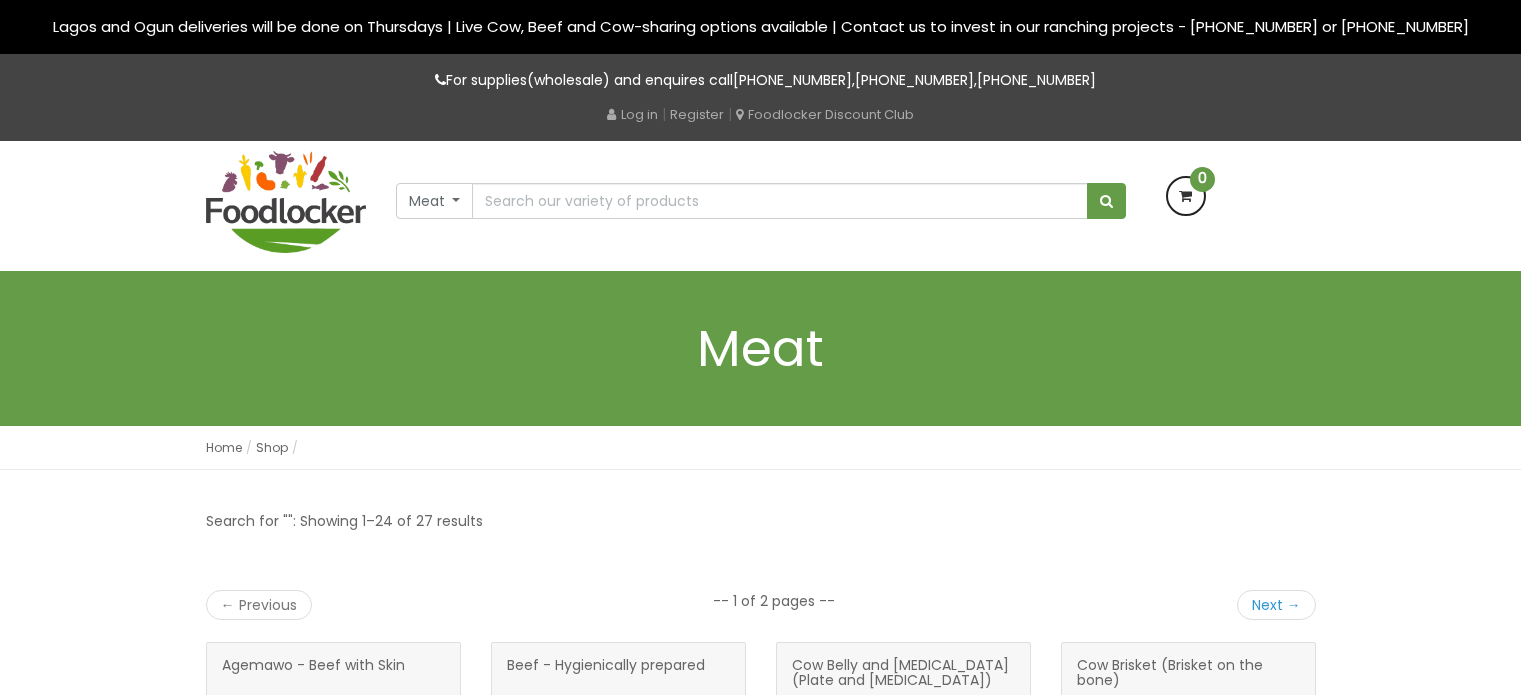 scroll, scrollTop: 0, scrollLeft: 0, axis: both 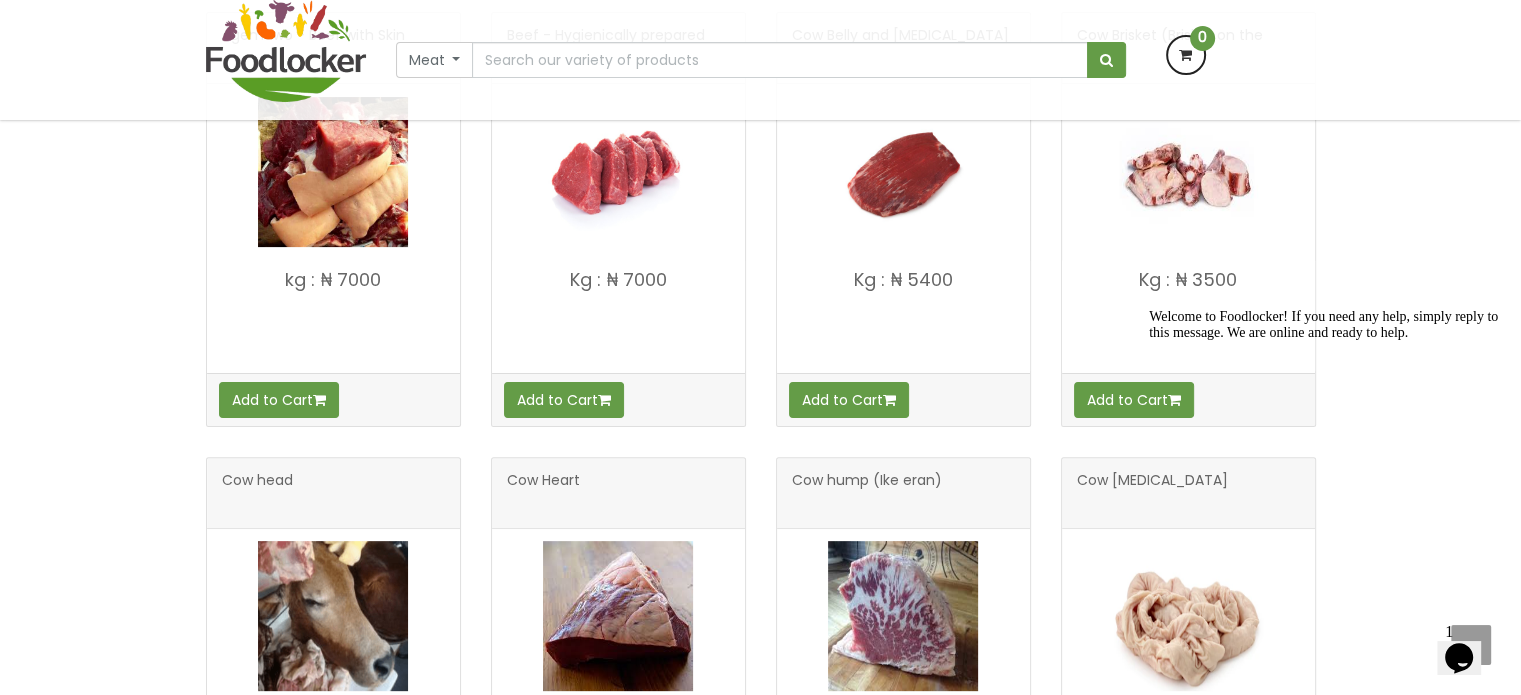 click at bounding box center [1149, 309] 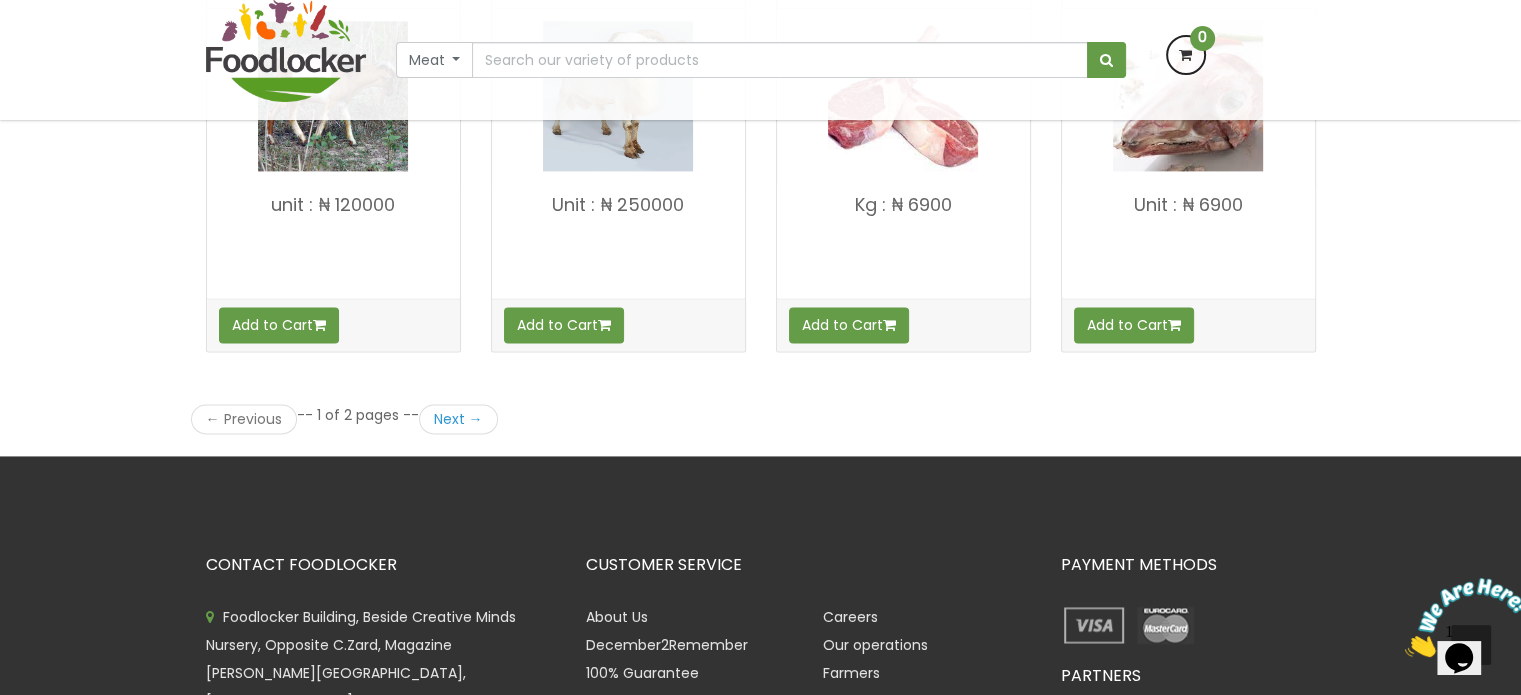 scroll, scrollTop: 2800, scrollLeft: 0, axis: vertical 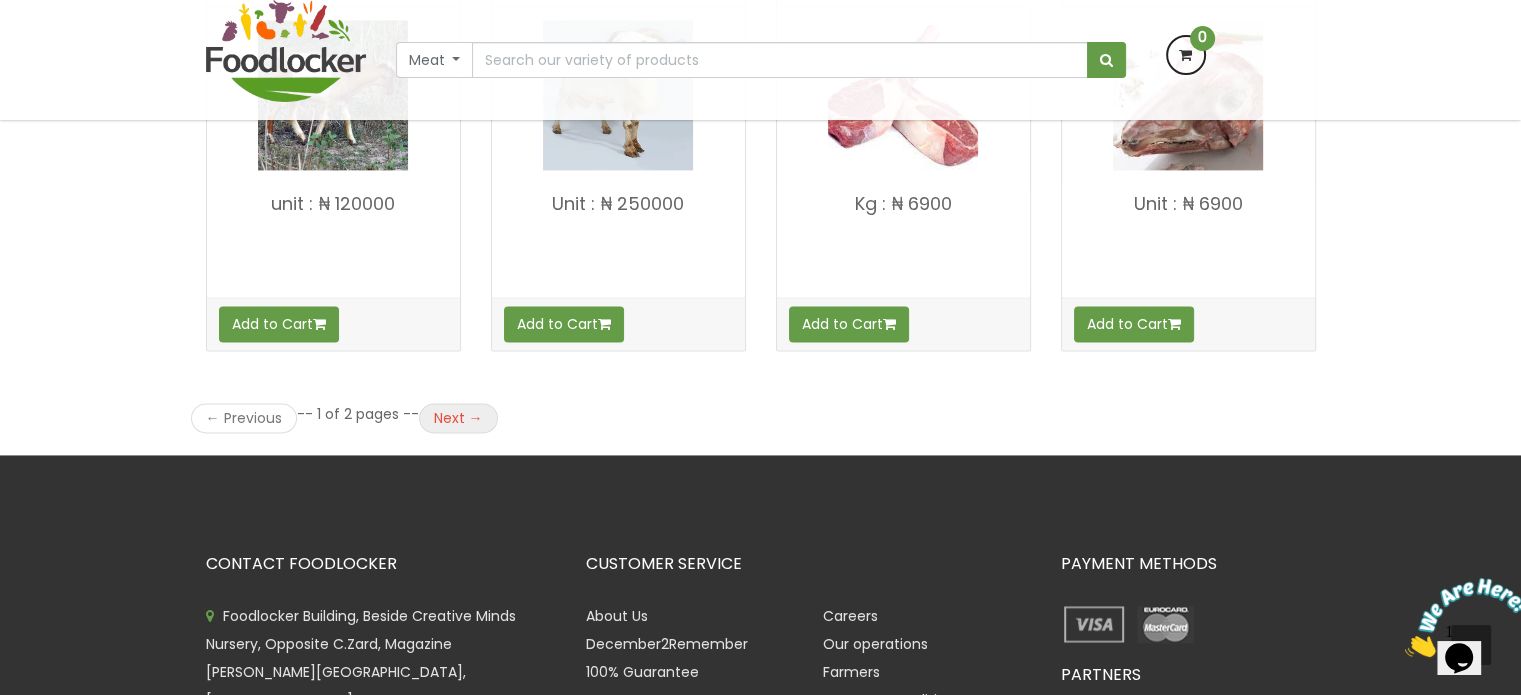 click on "Next →" at bounding box center (458, 418) 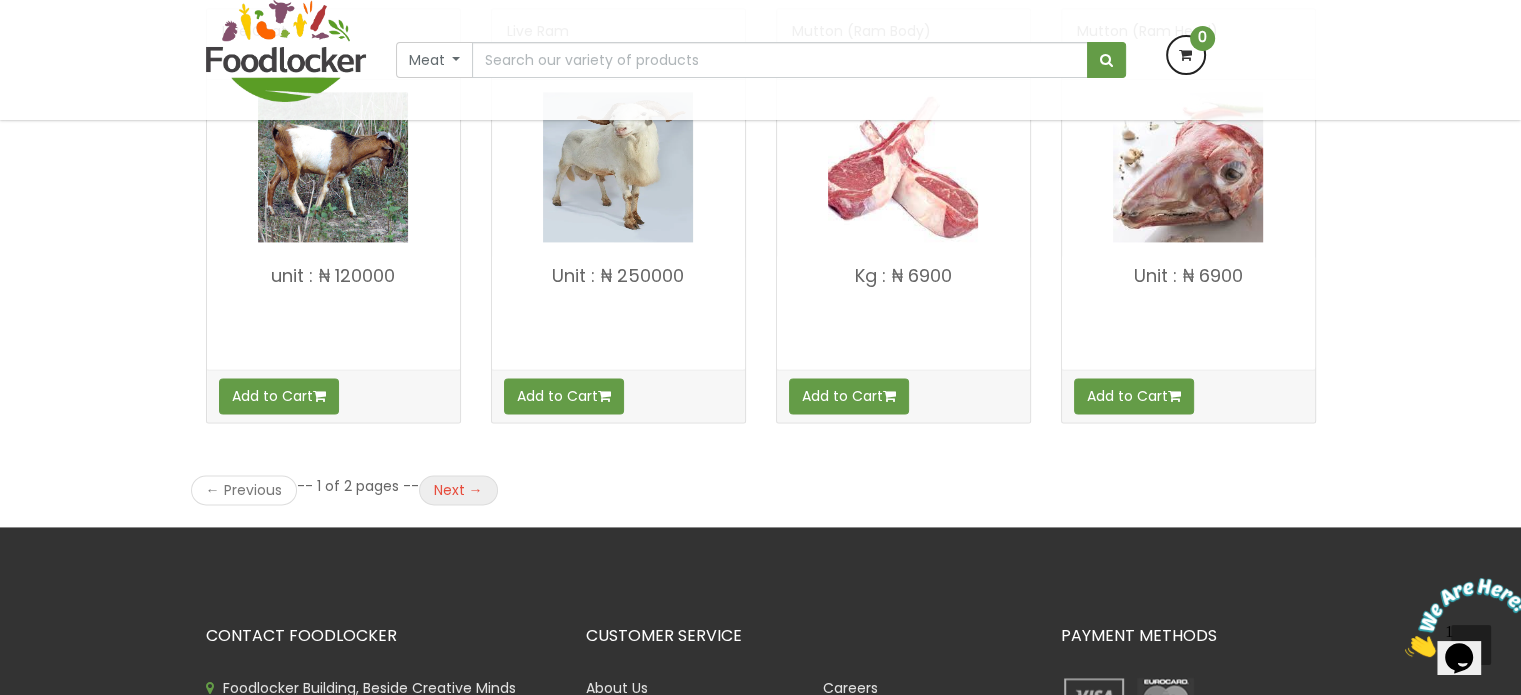 scroll, scrollTop: 2500, scrollLeft: 0, axis: vertical 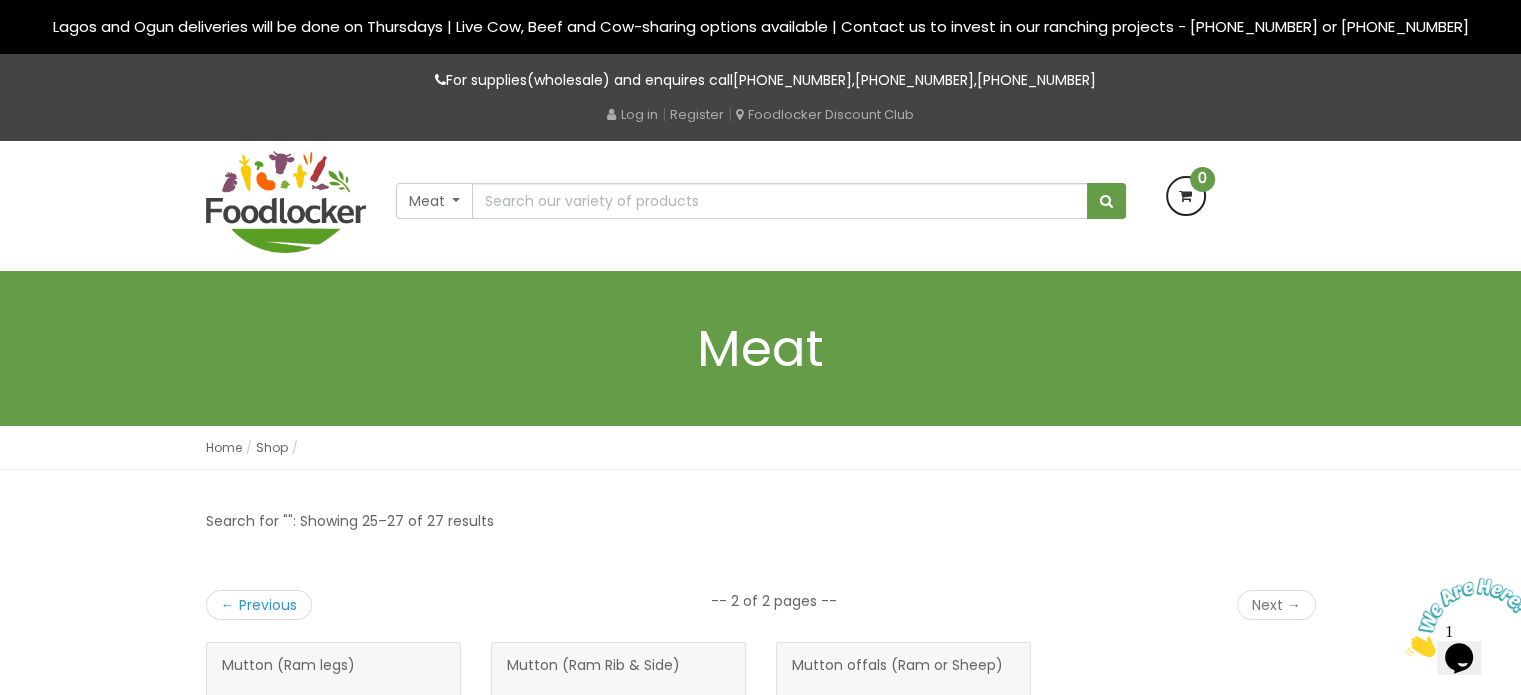 click at bounding box center [286, 202] 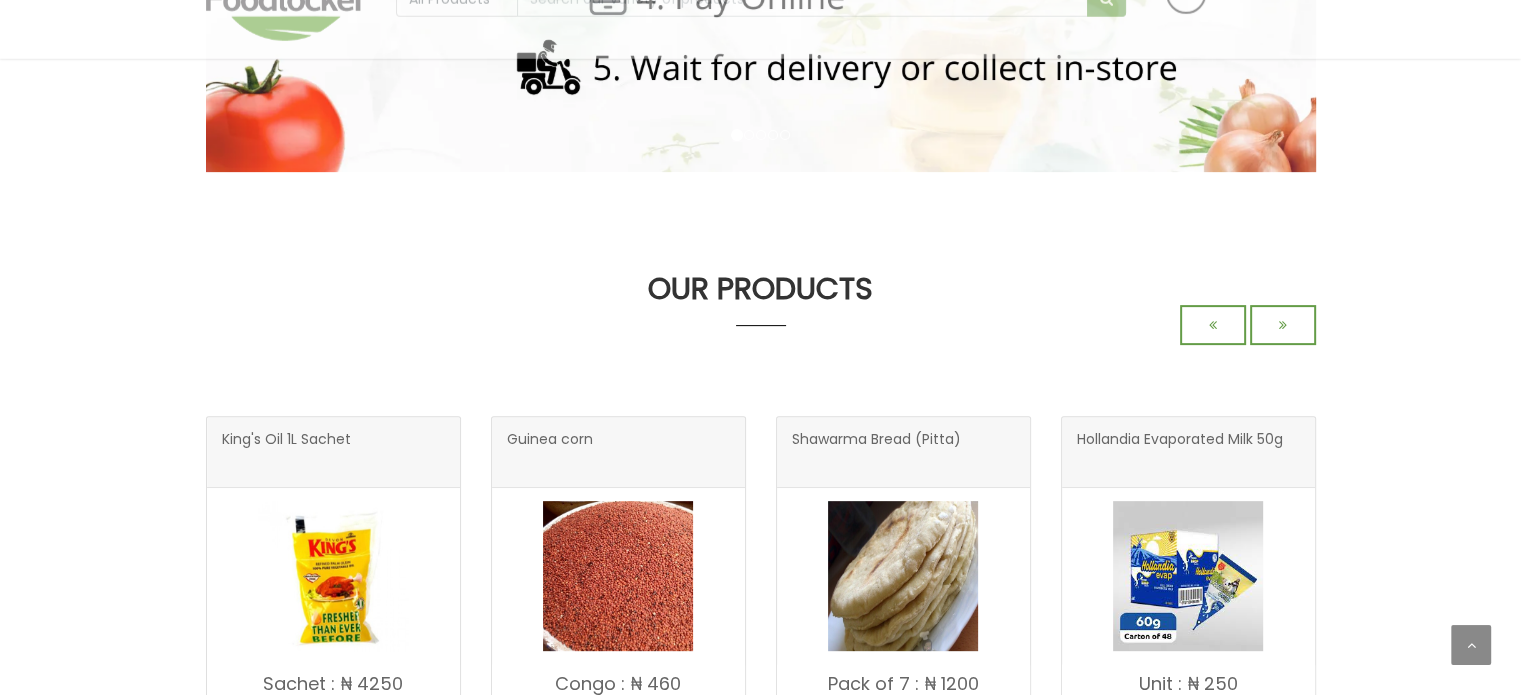 scroll, scrollTop: 600, scrollLeft: 0, axis: vertical 